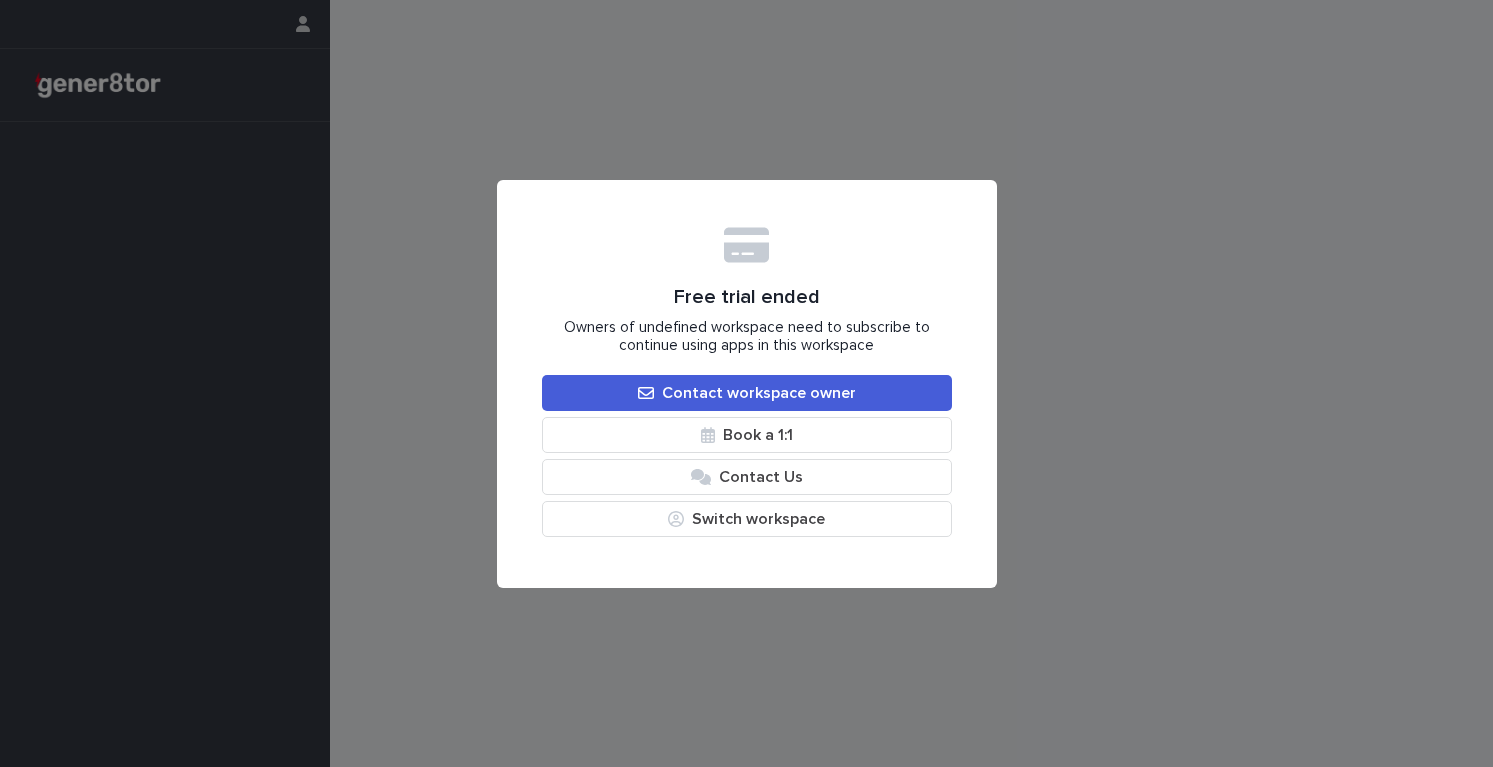 scroll, scrollTop: 0, scrollLeft: 0, axis: both 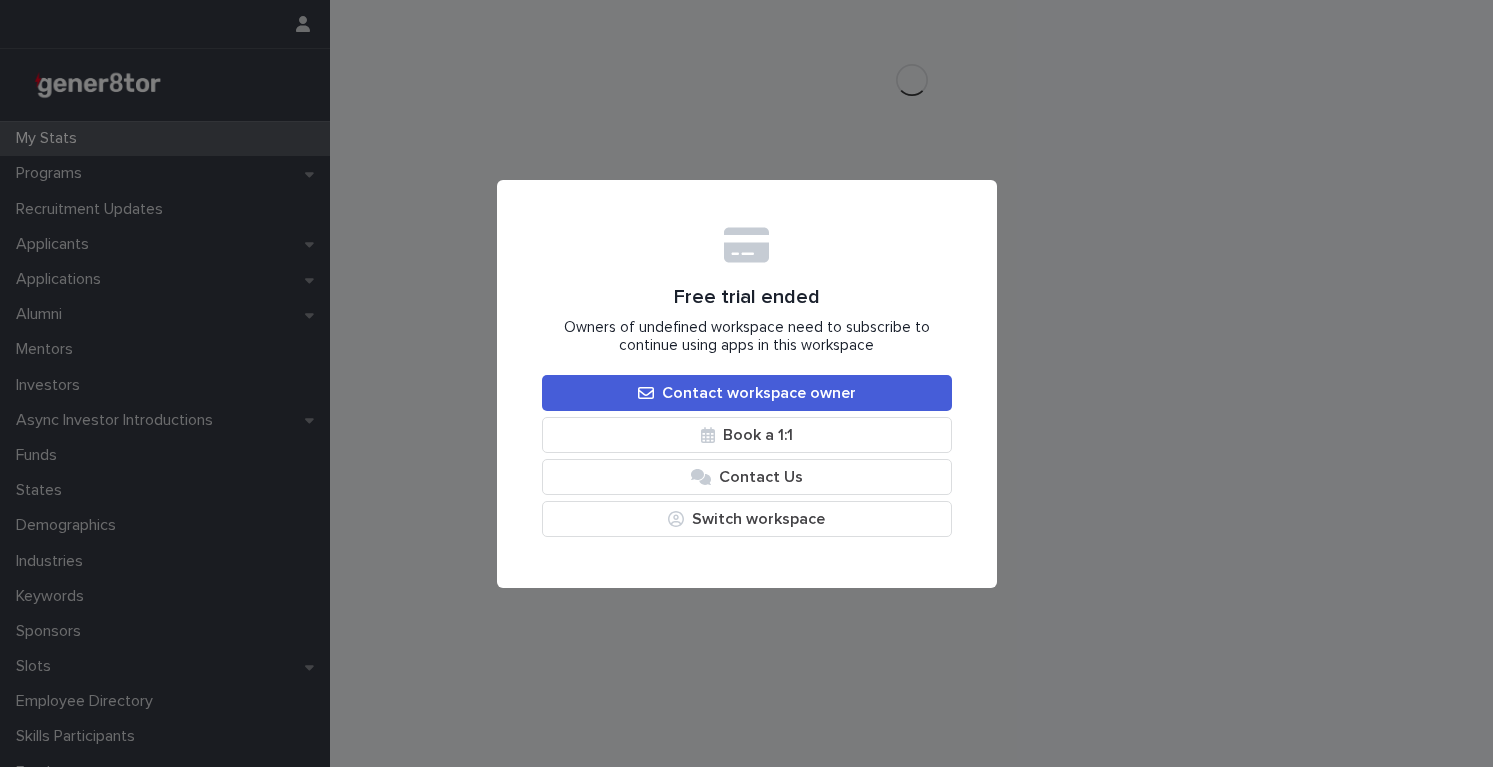 click on "Free trial ended Owners of undefined workspace need to subscribe to continue using apps in this workspace Contact workspace owner Book a 1:1 Contact Us Switch workspace My Settings Log Out" at bounding box center [747, 384] 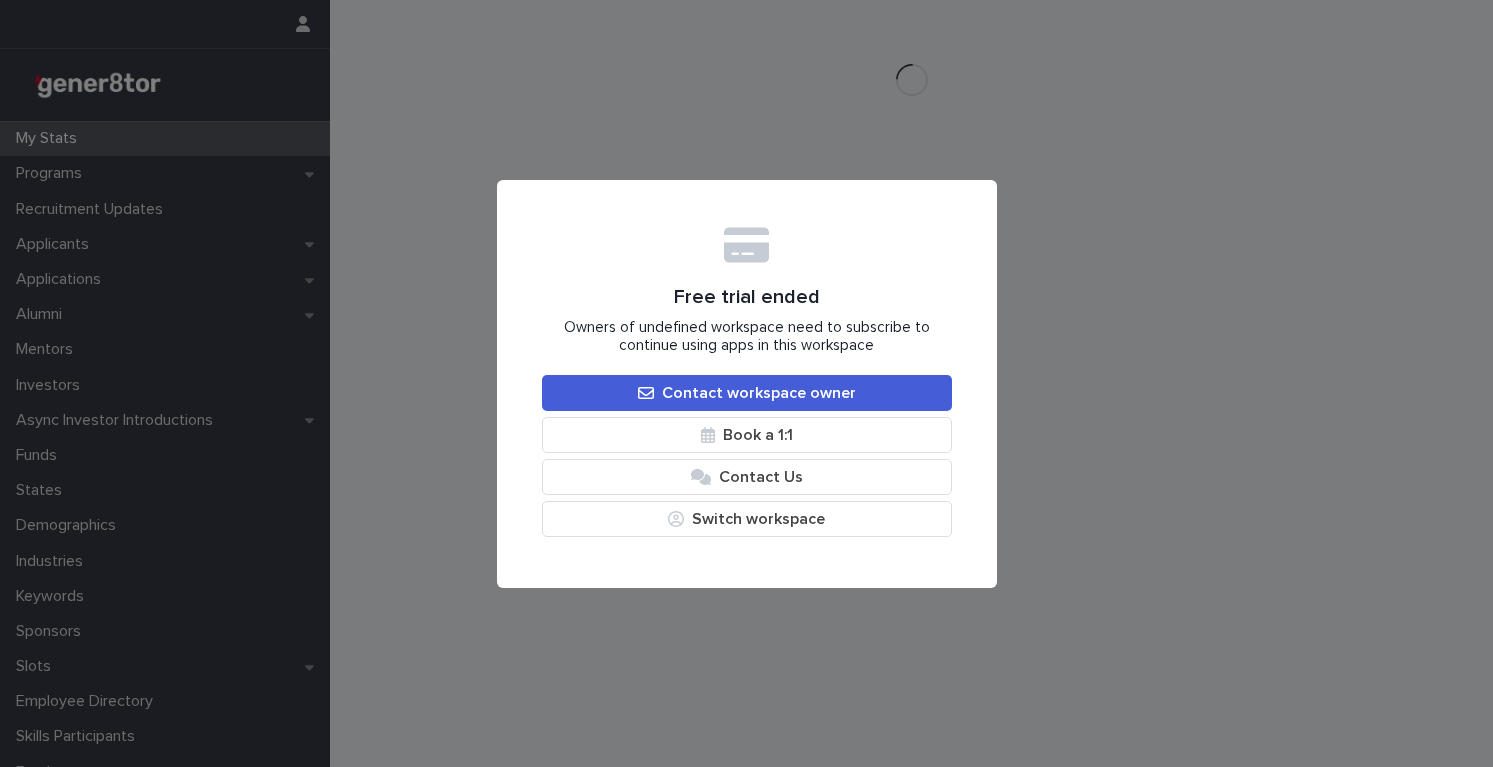 click on "Free trial ended Owners of undefined workspace need to subscribe to continue using apps in this workspace Contact workspace owner Book a 1:1 Contact Us Switch workspace My Settings Log Out" at bounding box center [747, 384] 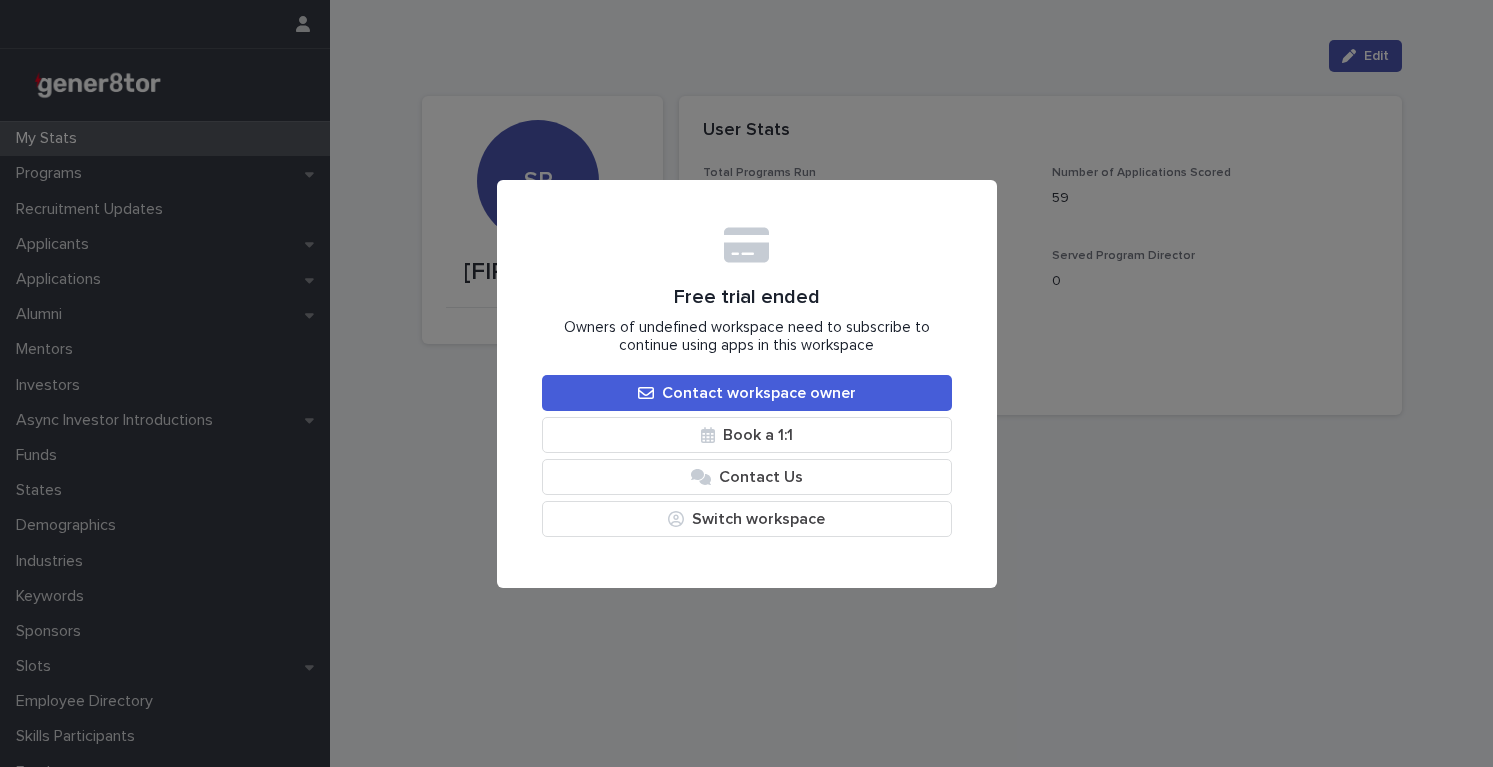 click on "Free trial ended Owners of undefined workspace need to subscribe to continue using apps in this workspace Contact workspace owner Book a 1:1 Contact Us Switch workspace My Settings Log Out" at bounding box center [746, 383] 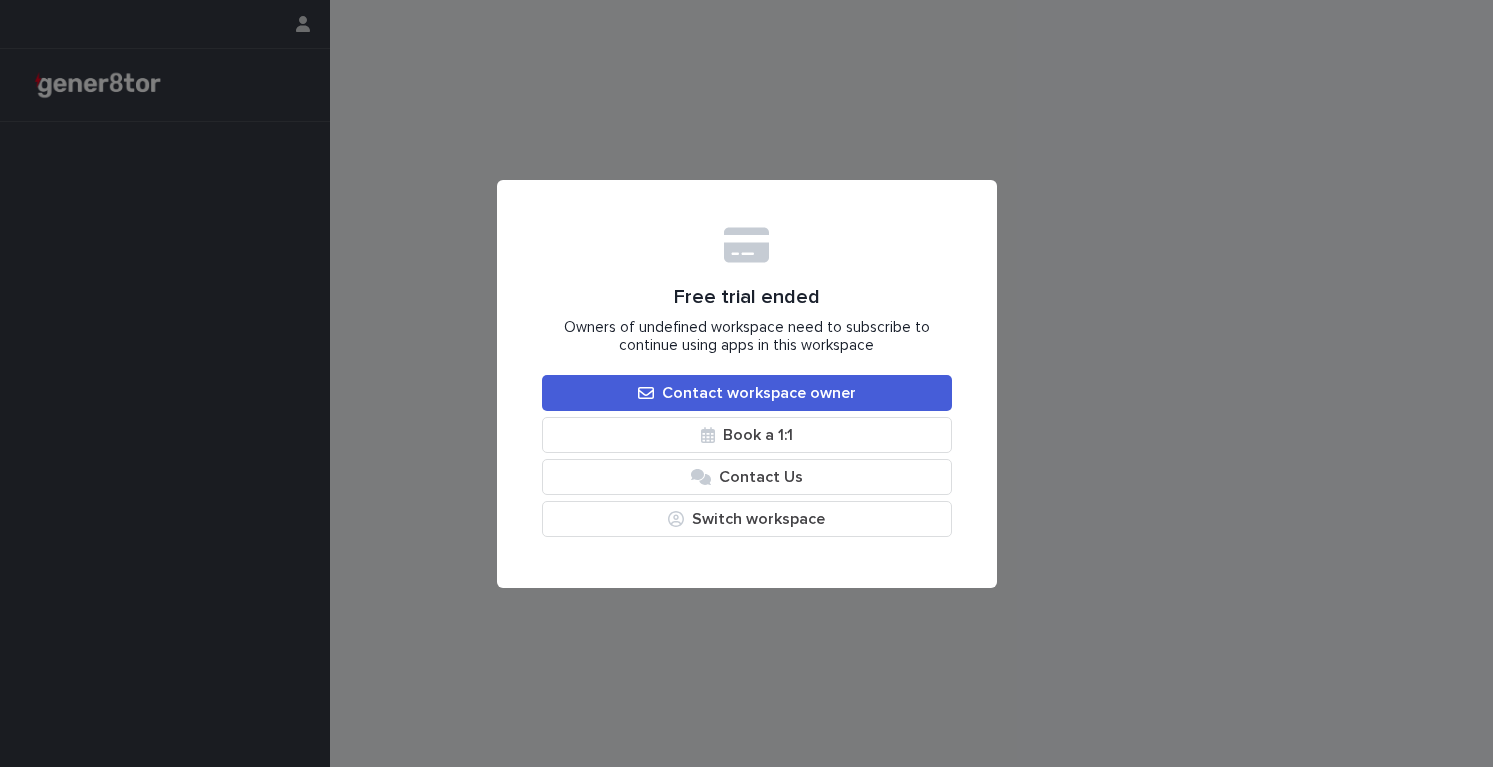 scroll, scrollTop: 0, scrollLeft: 0, axis: both 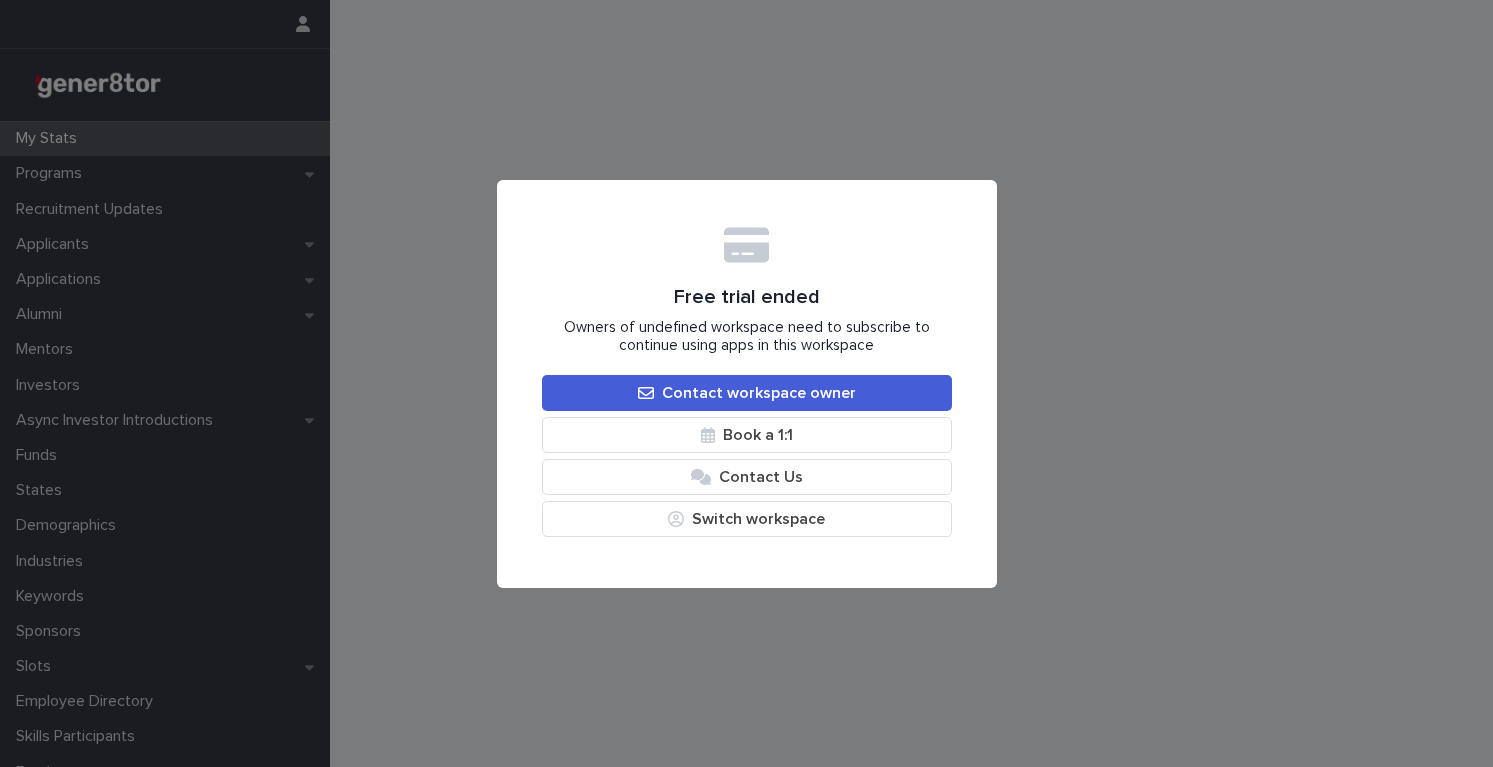 click on "Free trial ended Owners of undefined workspace need to subscribe to continue using apps in this workspace Contact workspace owner Book a 1:1 Contact Us Switch workspace My Settings Log Out" at bounding box center [746, 383] 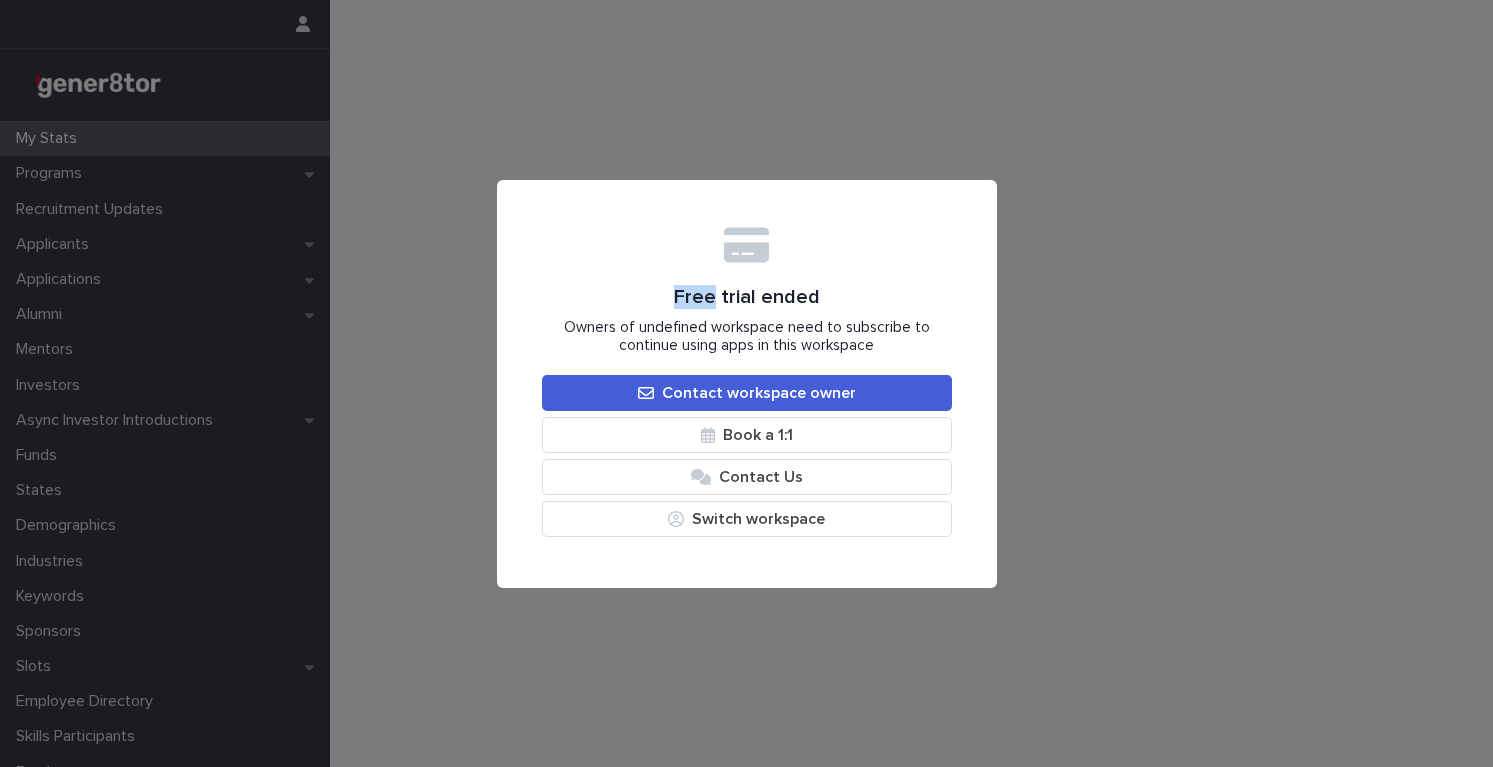 click on "Free trial ended Owners of undefined workspace need to subscribe to continue using apps in this workspace Contact workspace owner Book a 1:1 Contact Us Switch workspace My Settings Log Out" at bounding box center (746, 383) 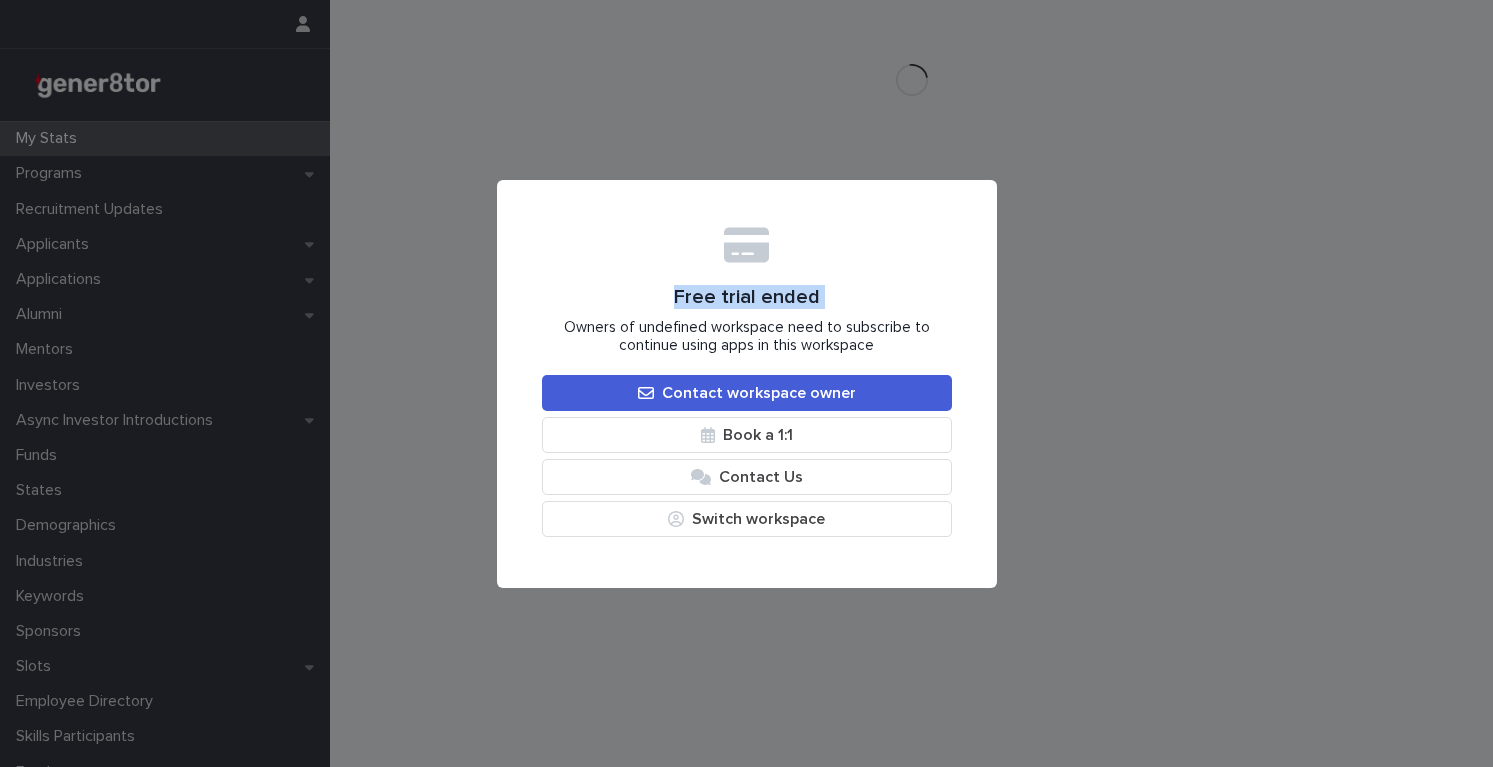 click on "Free trial ended Owners of undefined workspace need to subscribe to continue using apps in this workspace Contact workspace owner Book a 1:1 Contact Us Switch workspace My Settings Log Out" at bounding box center (746, 383) 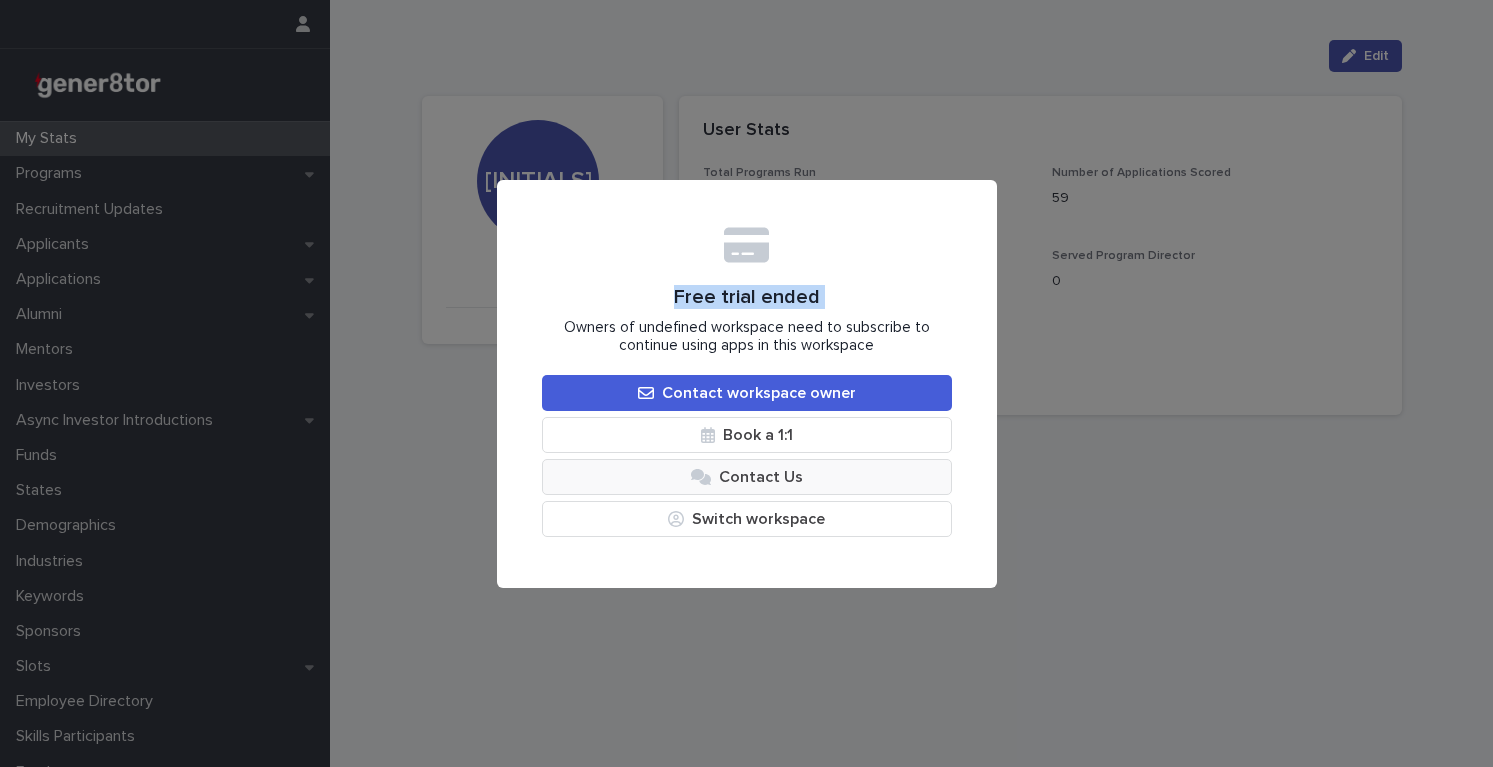 click on "Contact Us" at bounding box center [747, 477] 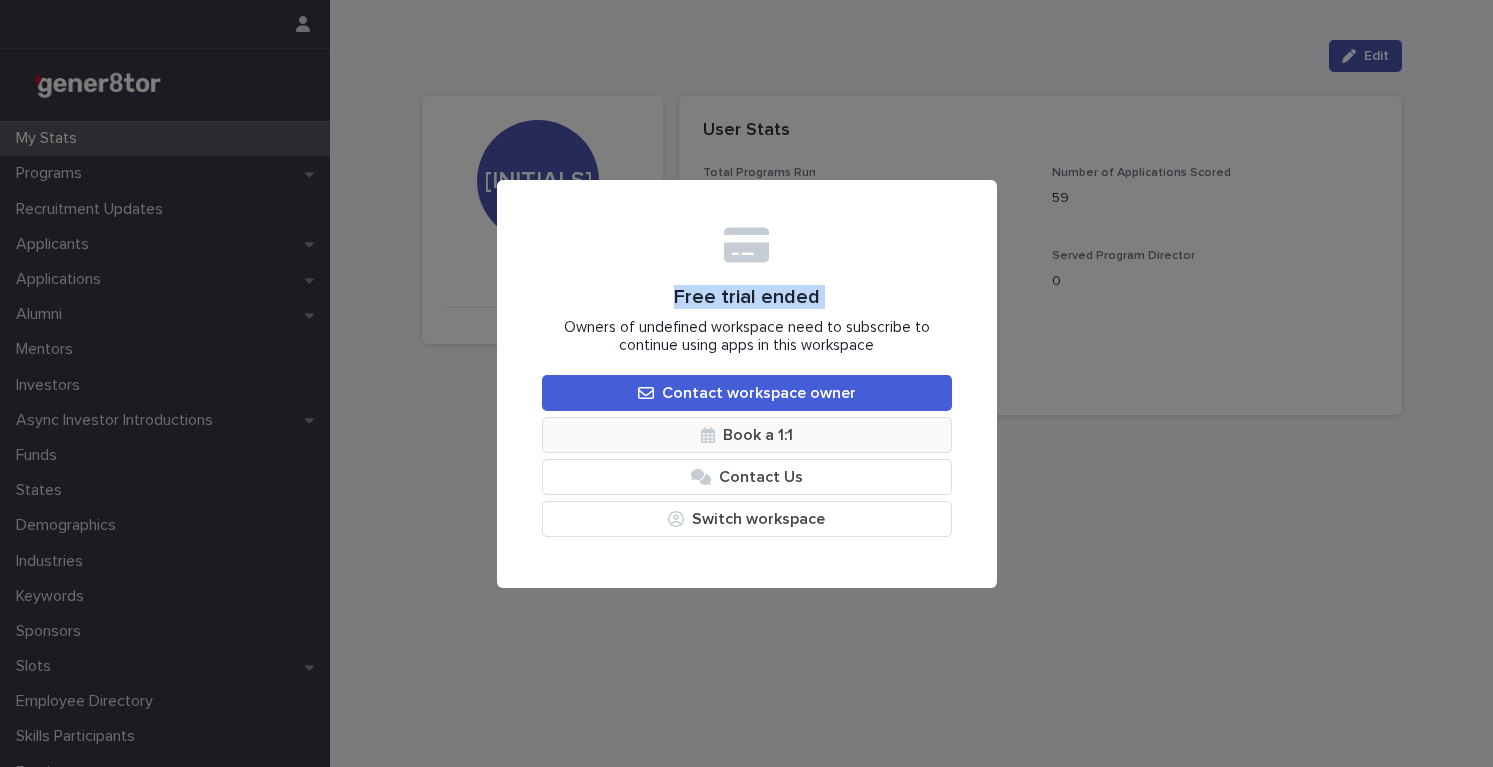click on "Book a 1:1" at bounding box center [747, 435] 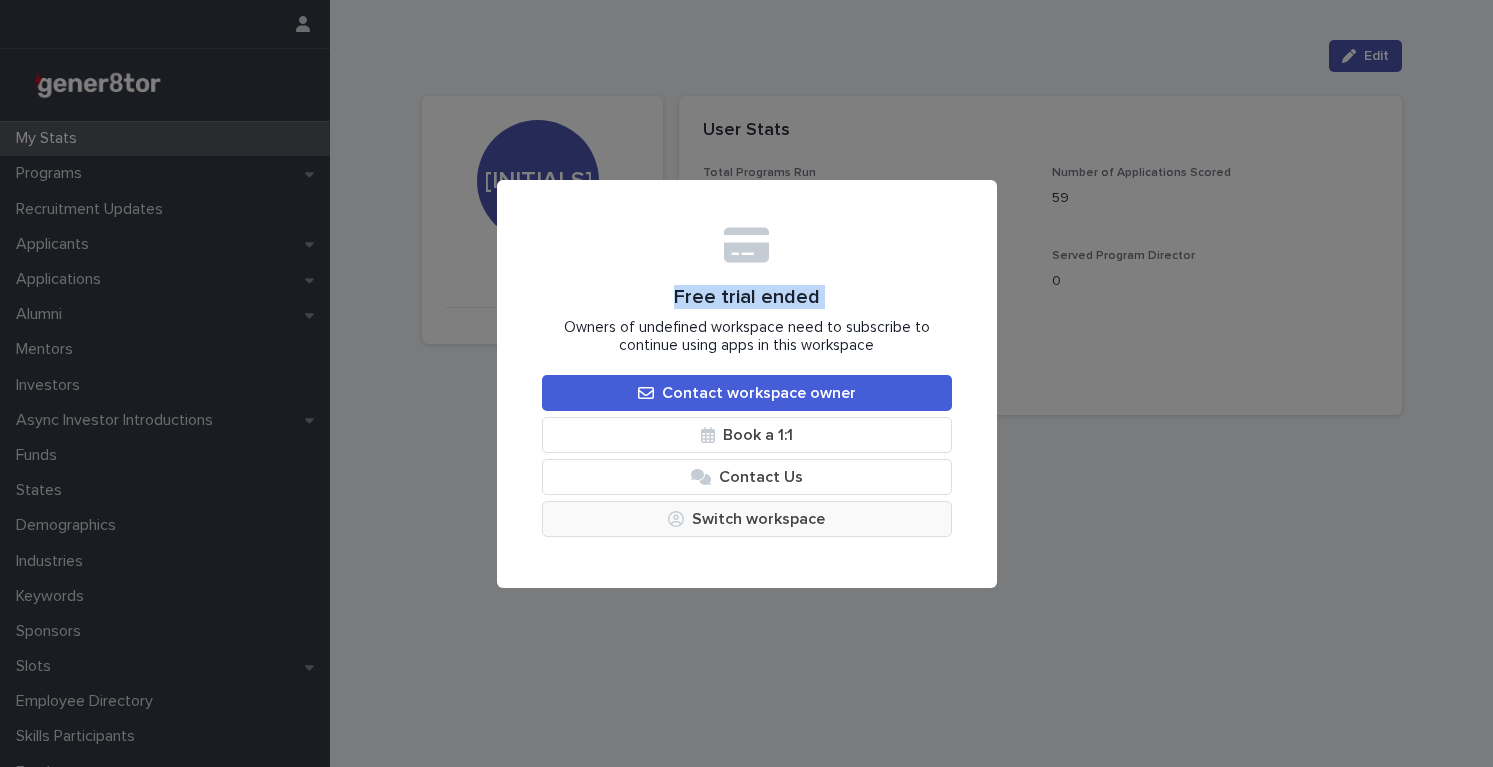 click on "Switch workspace" at bounding box center [747, 519] 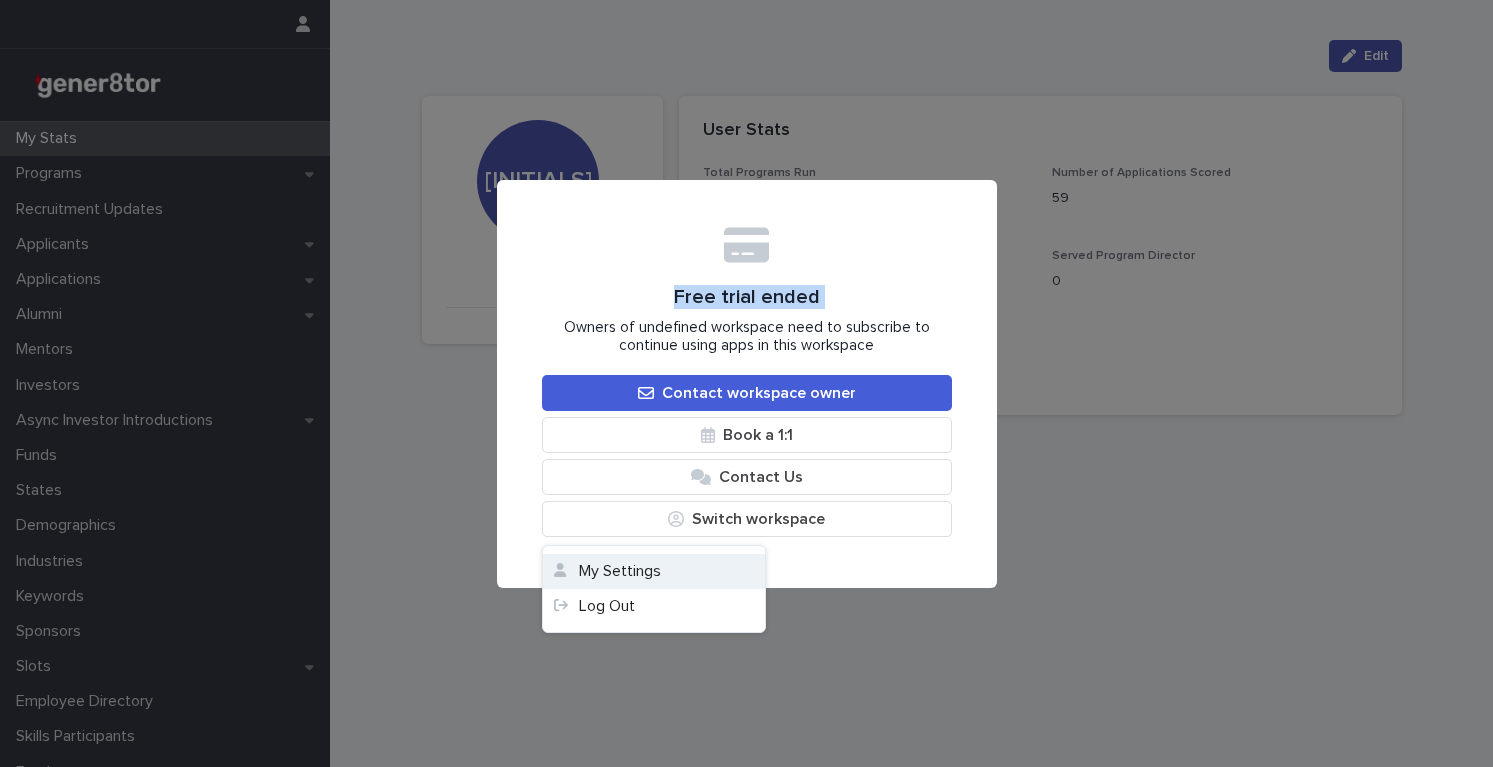 click on "My Settings" at bounding box center (654, 571) 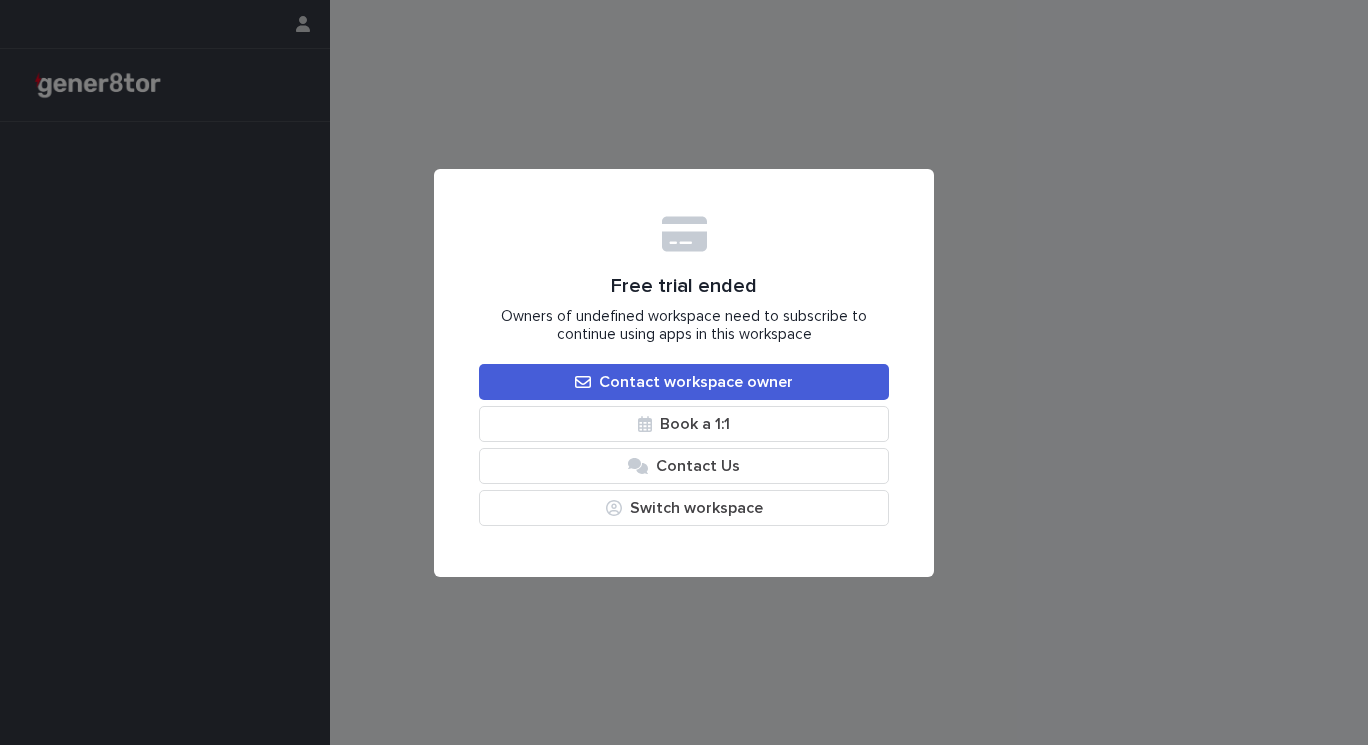 scroll, scrollTop: 0, scrollLeft: 0, axis: both 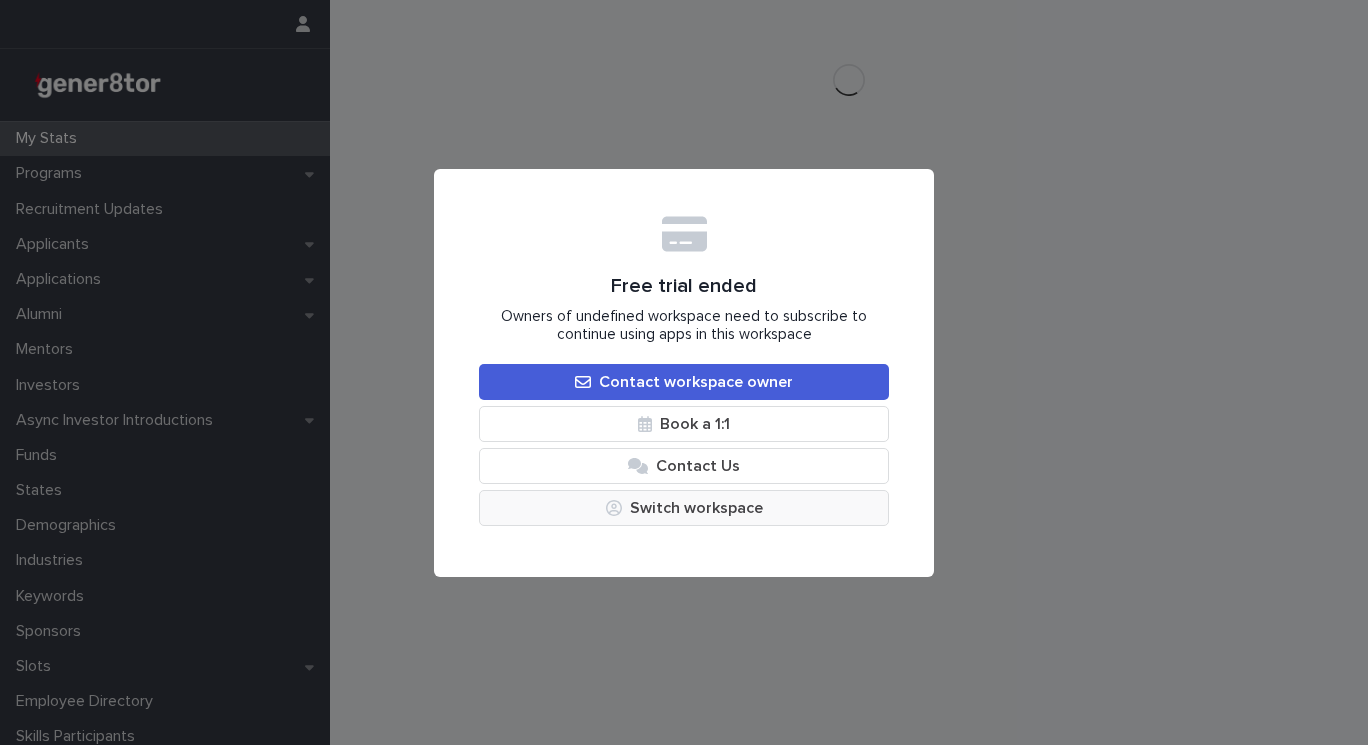 click on "Switch workspace" at bounding box center (684, 508) 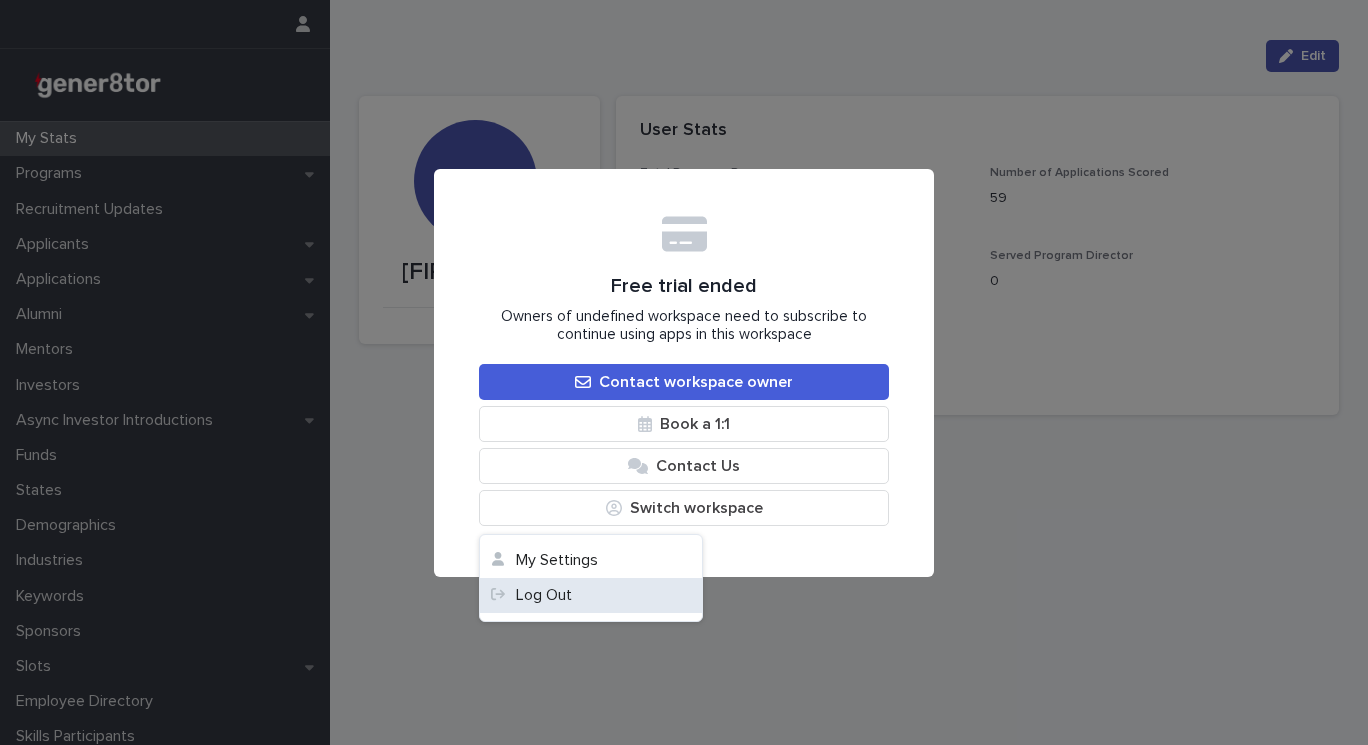 click on "Log Out" at bounding box center [591, 595] 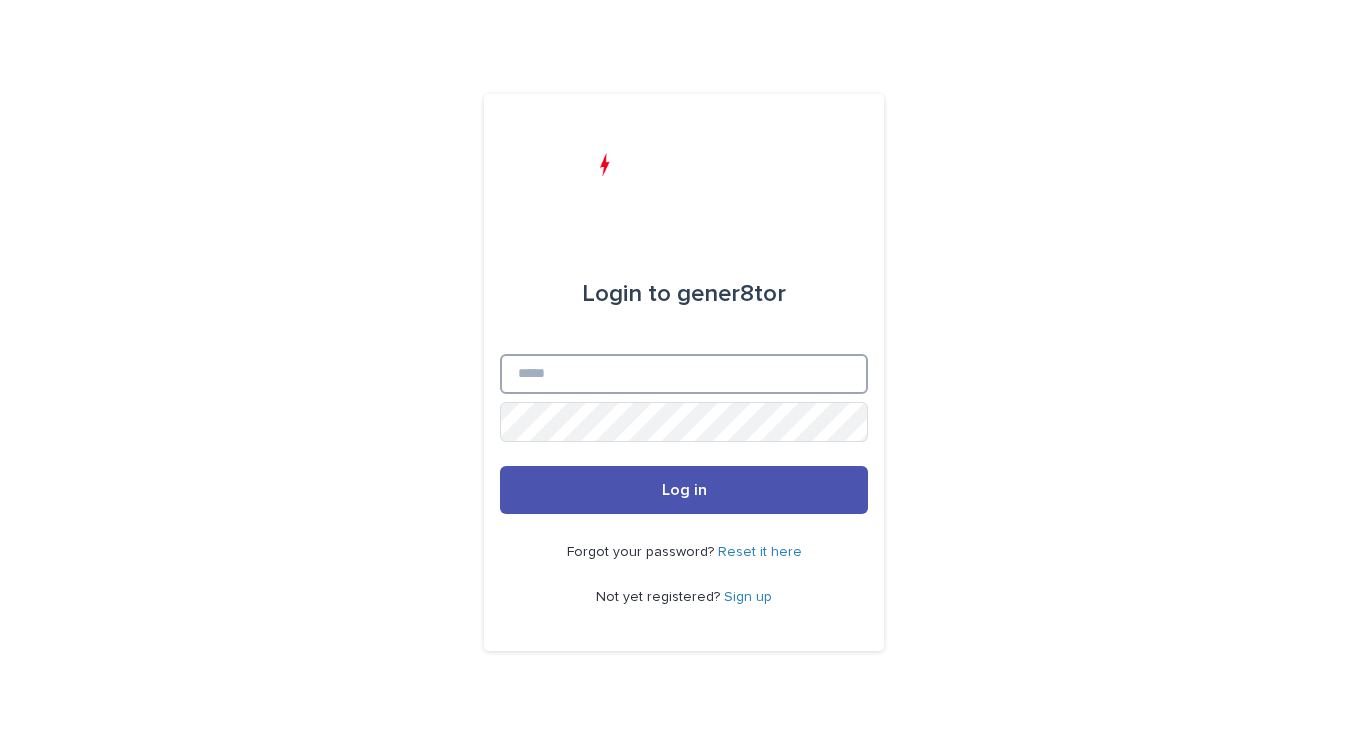type on "**********" 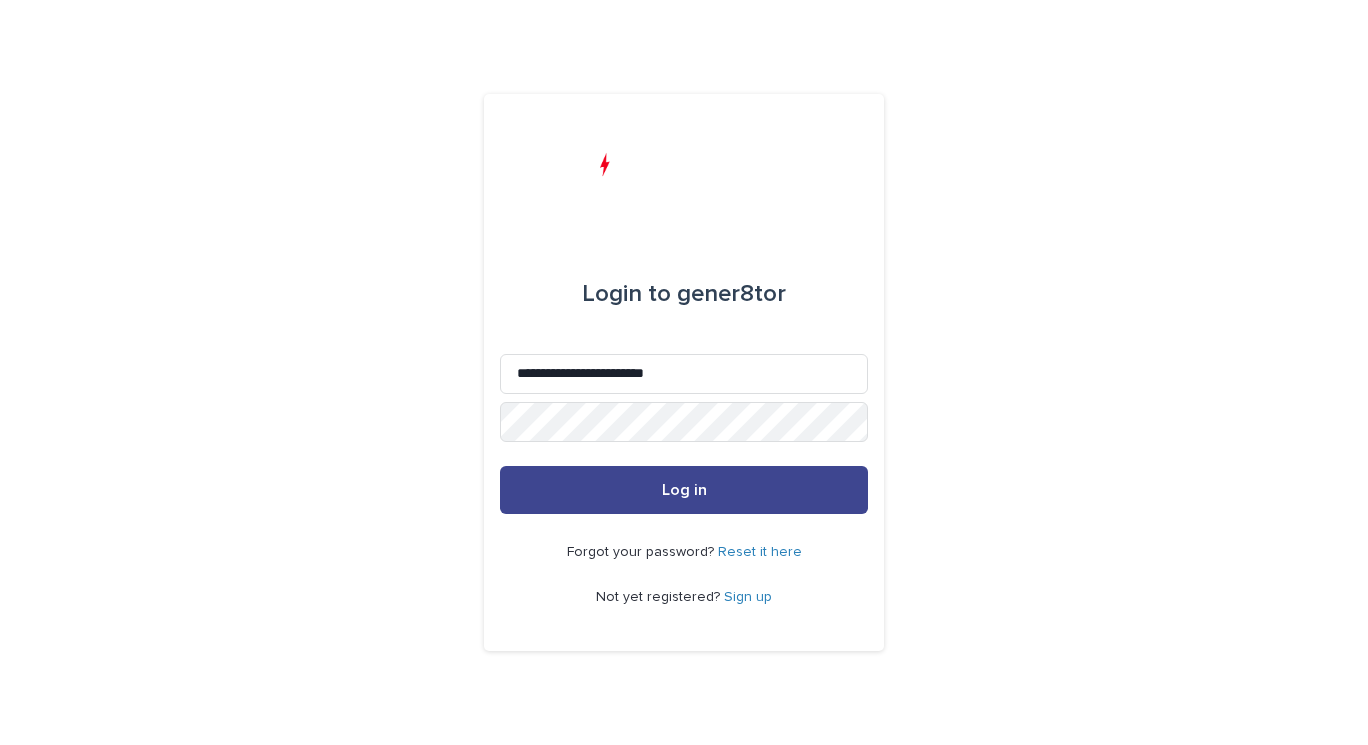 click on "Log in" at bounding box center [684, 490] 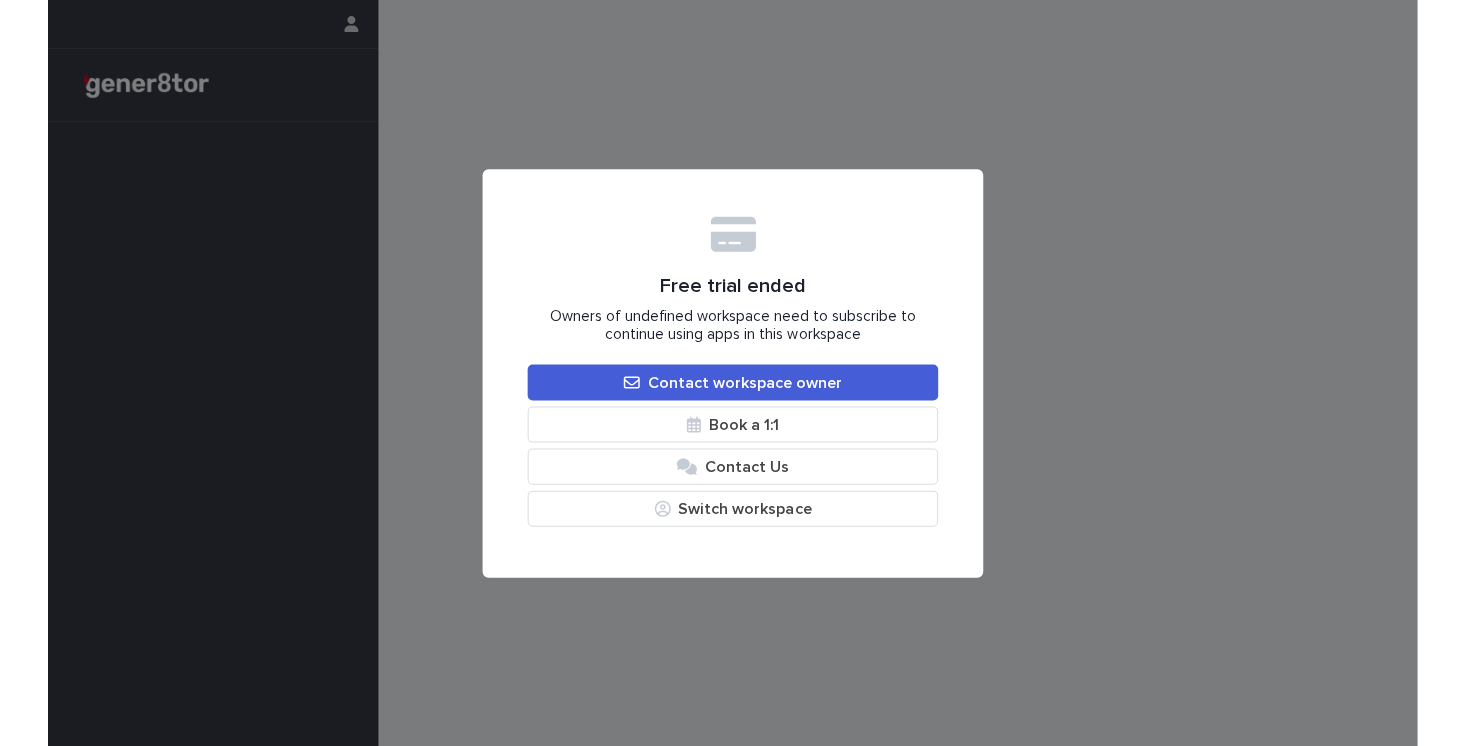 scroll, scrollTop: 0, scrollLeft: 0, axis: both 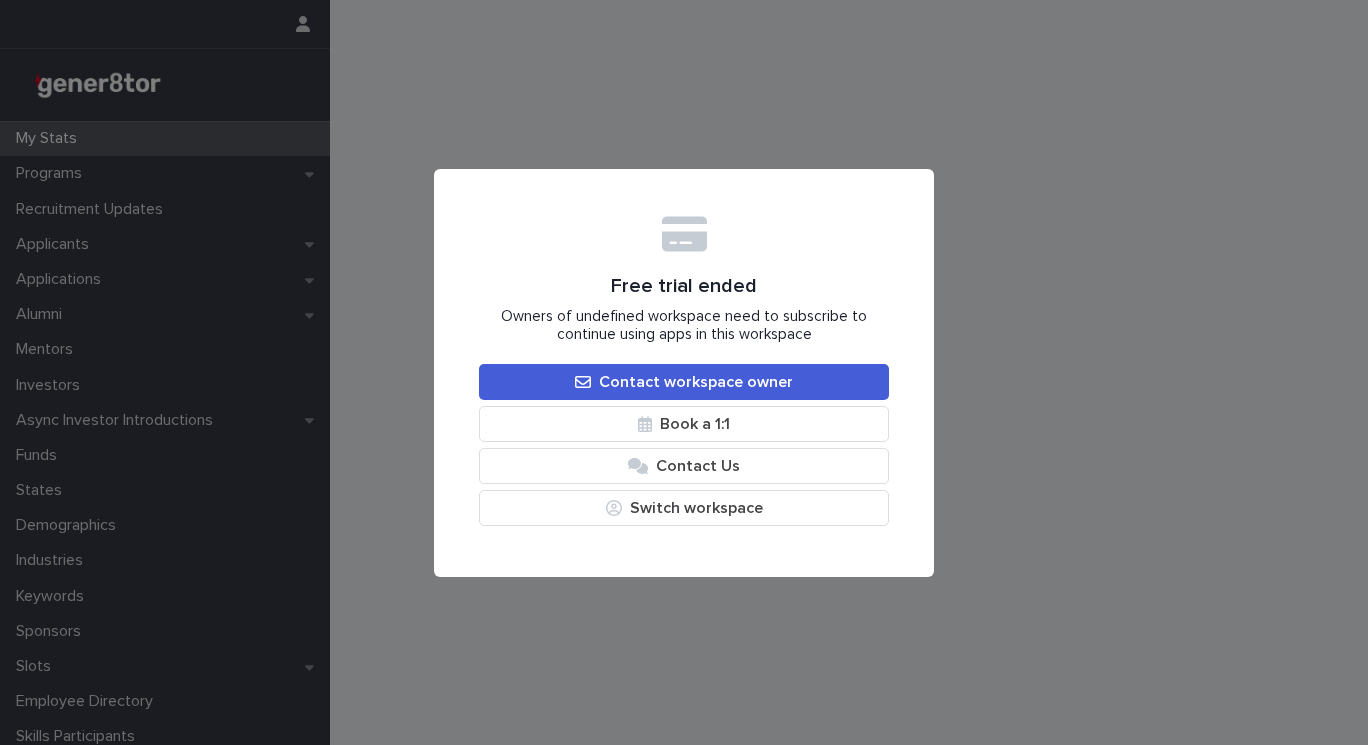 click on "Free trial ended Owners of undefined workspace need to subscribe to continue using apps in this workspace Contact workspace owner Book a 1:1 Contact Us Switch workspace My Settings Log Out" at bounding box center (684, 372) 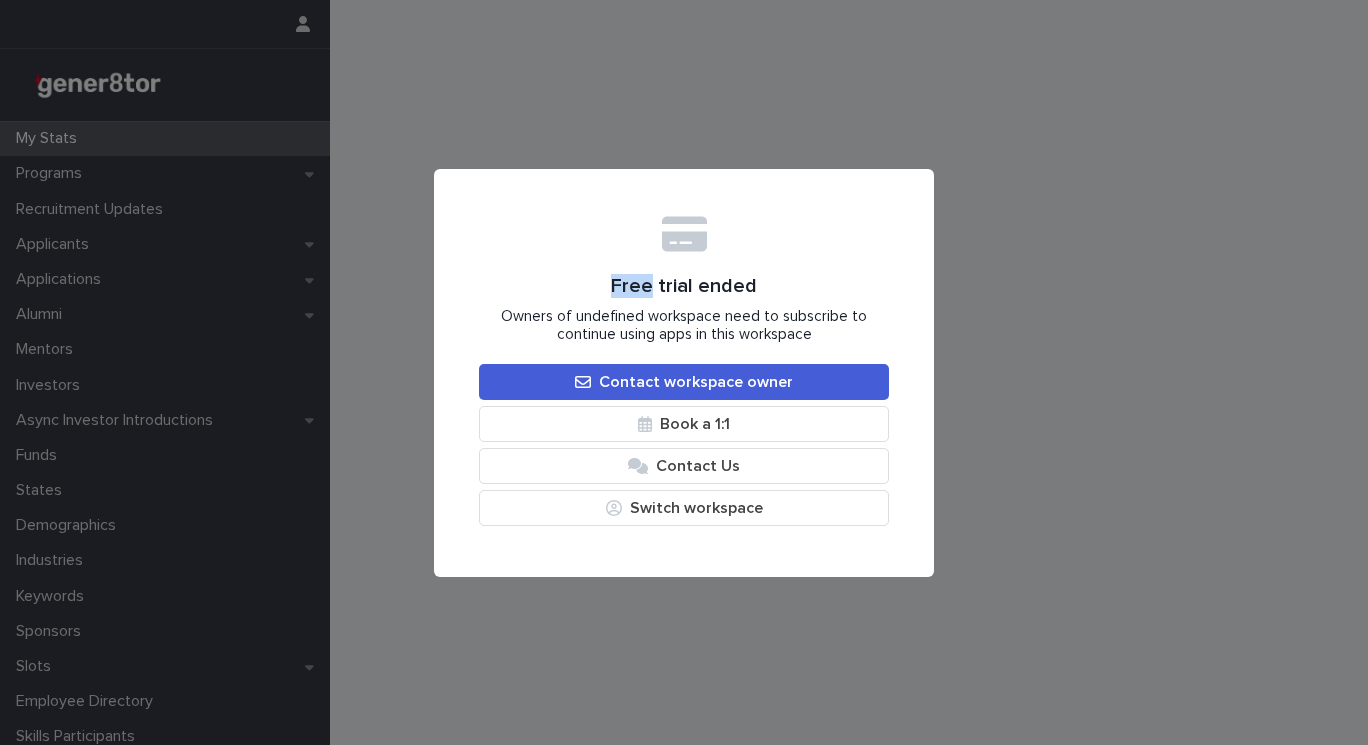 click on "Free trial ended Owners of undefined workspace need to subscribe to continue using apps in this workspace Contact workspace owner Book a 1:1 Contact Us Switch workspace My Settings Log Out" at bounding box center [684, 372] 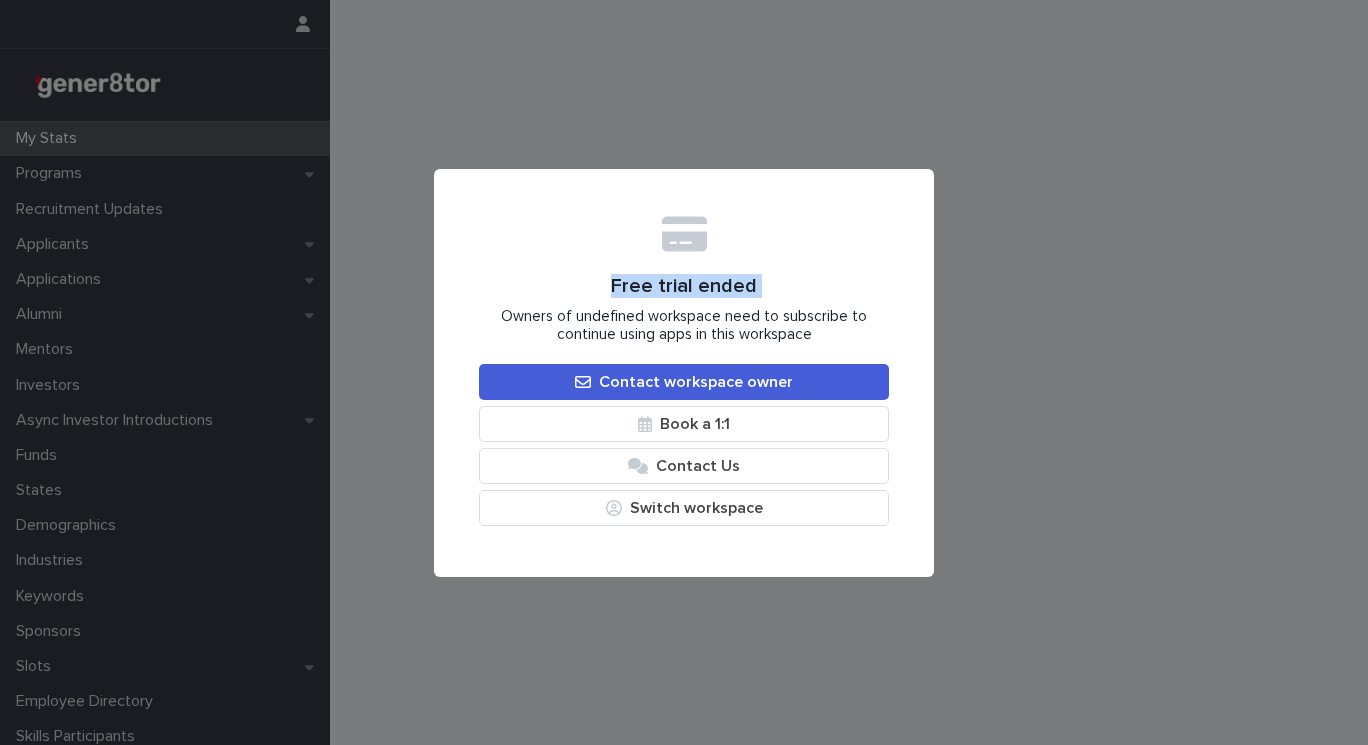 click on "Free trial ended Owners of undefined workspace need to subscribe to continue using apps in this workspace Contact workspace owner Book a 1:1 Contact Us Switch workspace My Settings Log Out" at bounding box center (684, 372) 